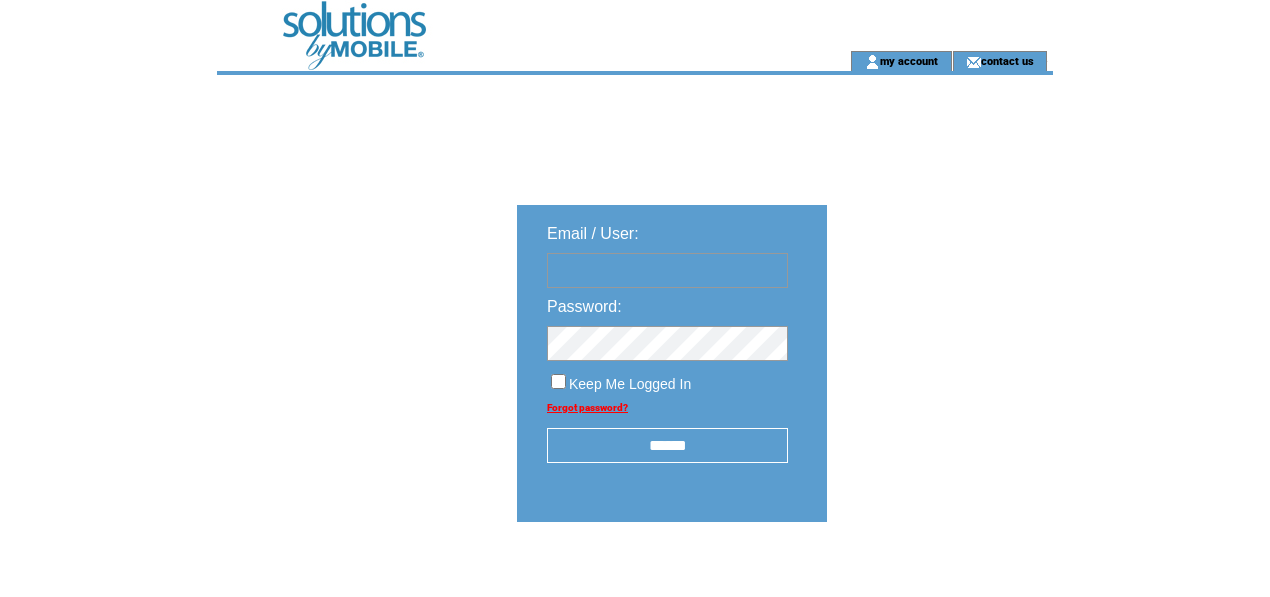 scroll, scrollTop: 0, scrollLeft: 0, axis: both 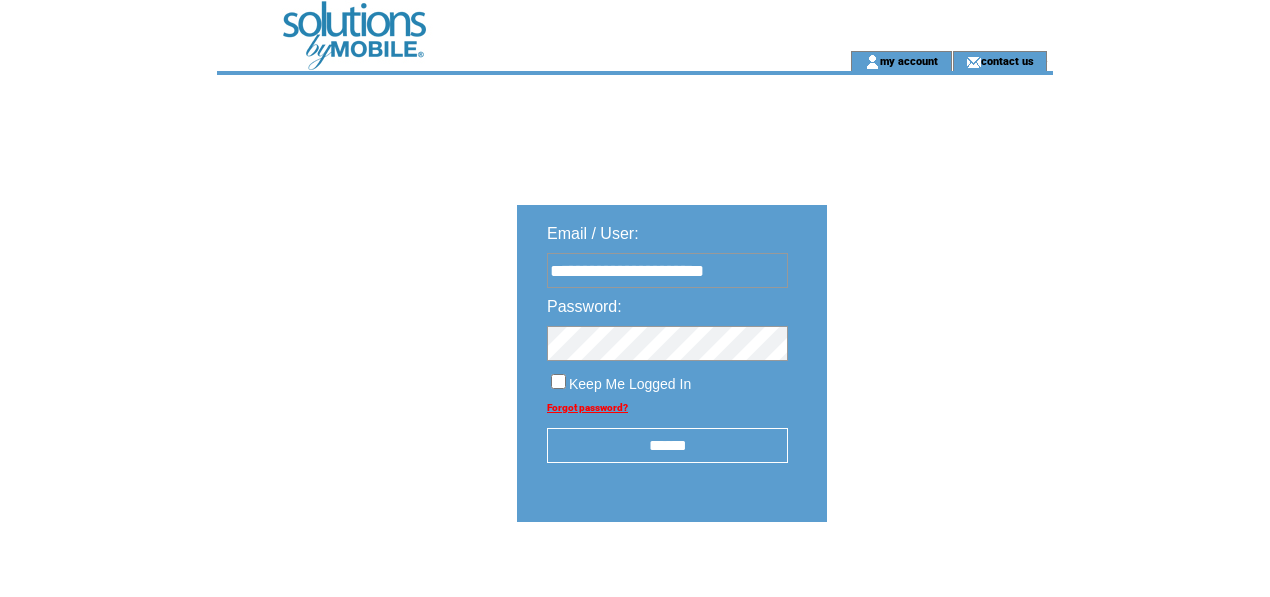type on "**********" 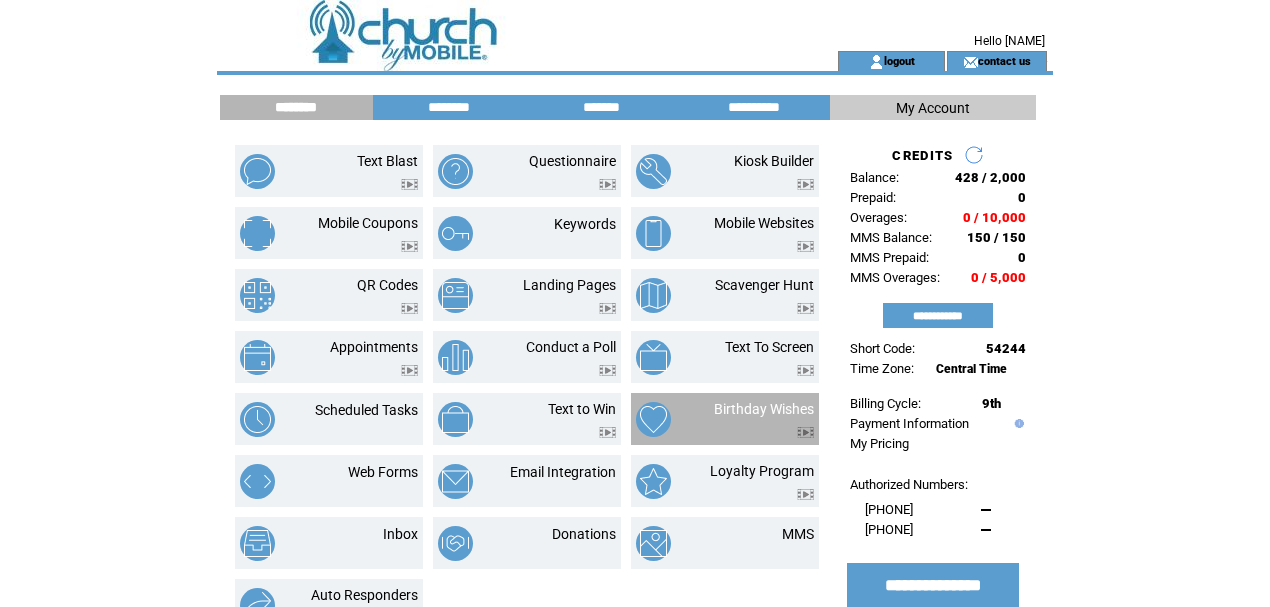 scroll, scrollTop: 0, scrollLeft: 0, axis: both 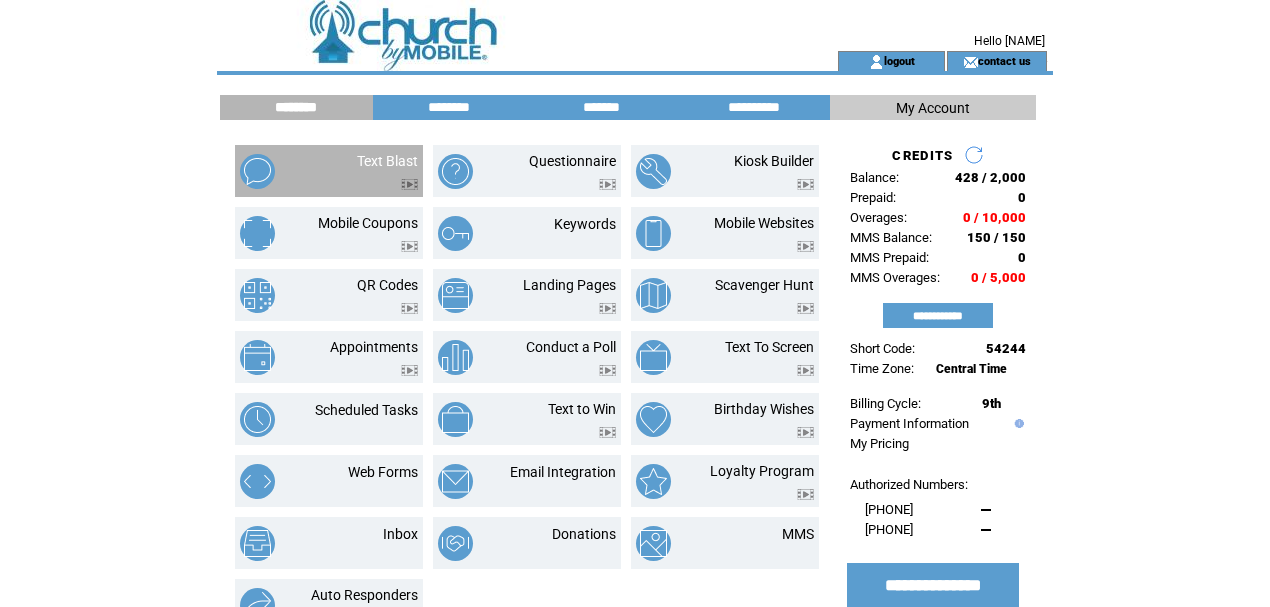 click at bounding box center (387, 161) 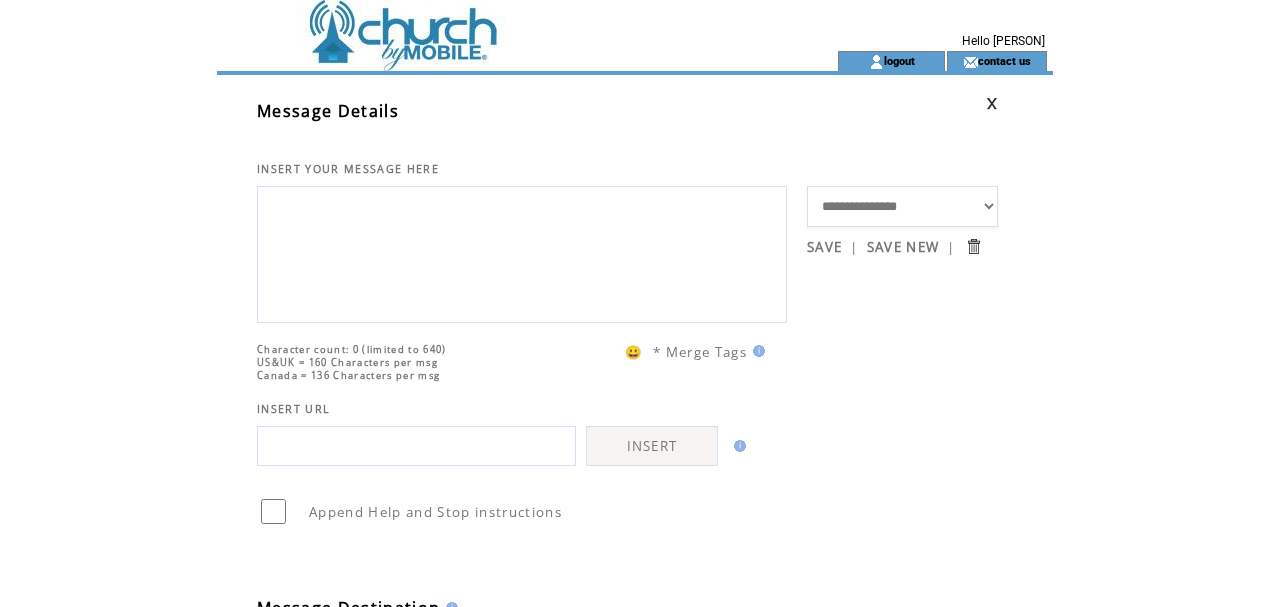 scroll, scrollTop: 0, scrollLeft: 0, axis: both 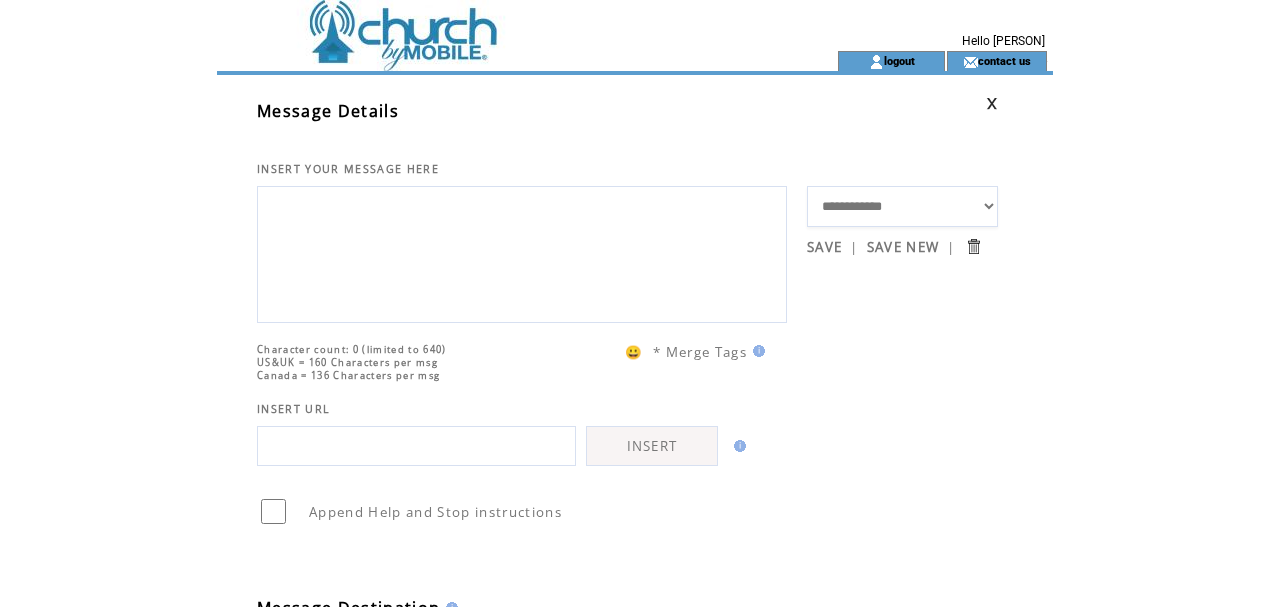 click on "**********" at bounding box center [902, 206] 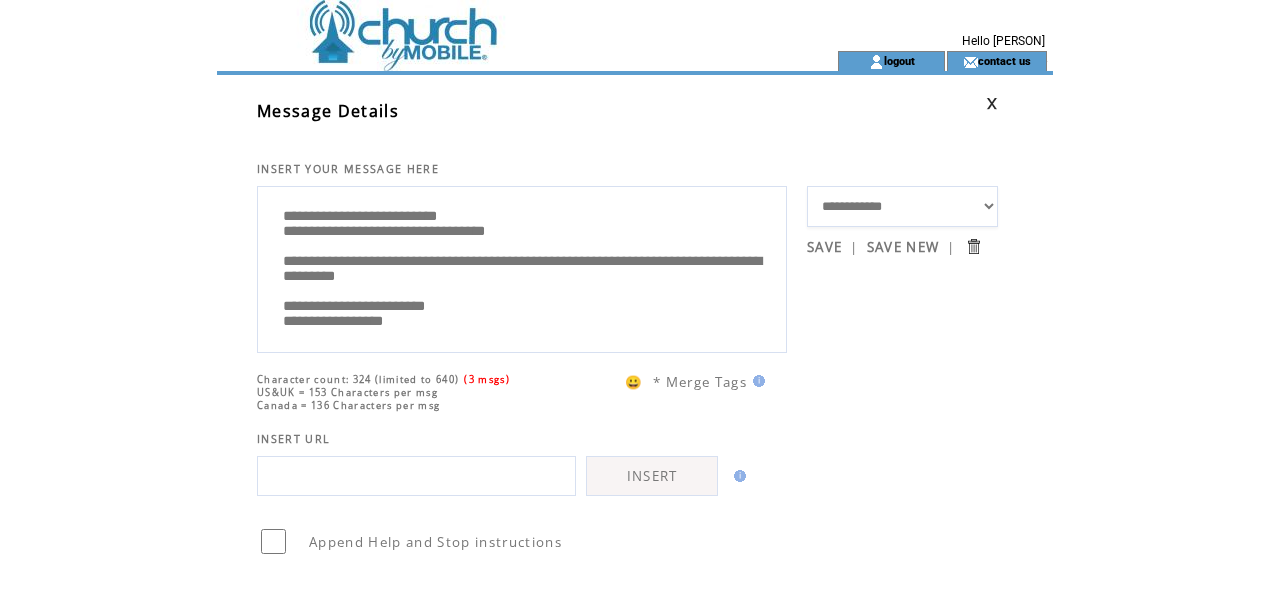 scroll, scrollTop: 66, scrollLeft: 0, axis: vertical 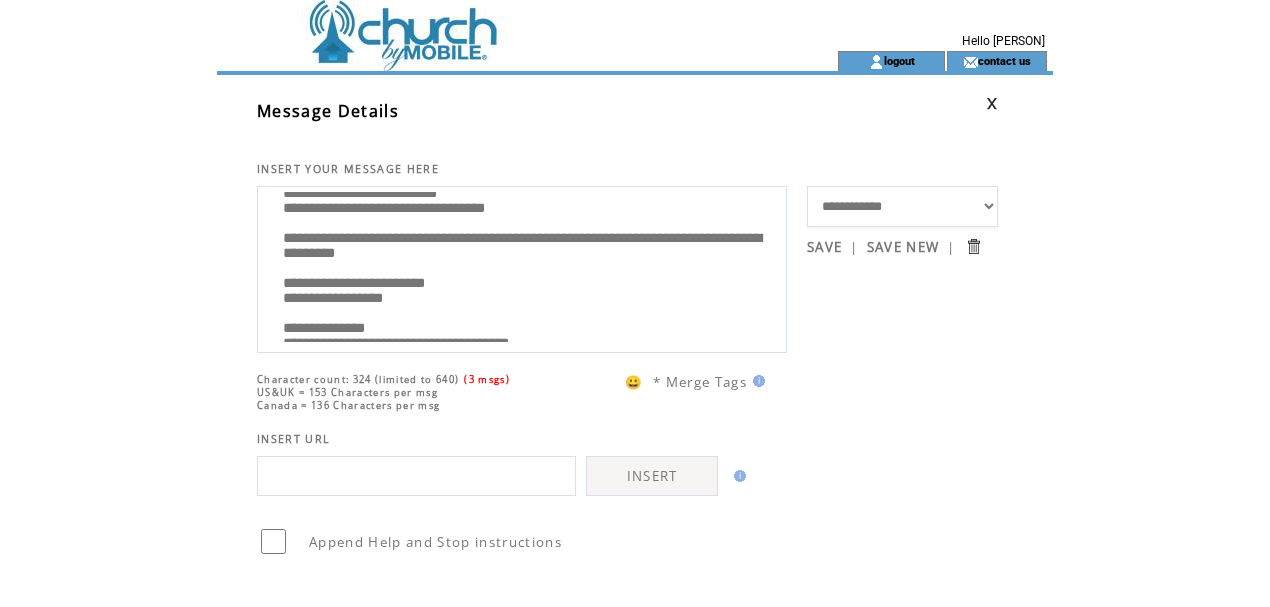 drag, startPoint x: 472, startPoint y: 252, endPoint x: 397, endPoint y: 252, distance: 75 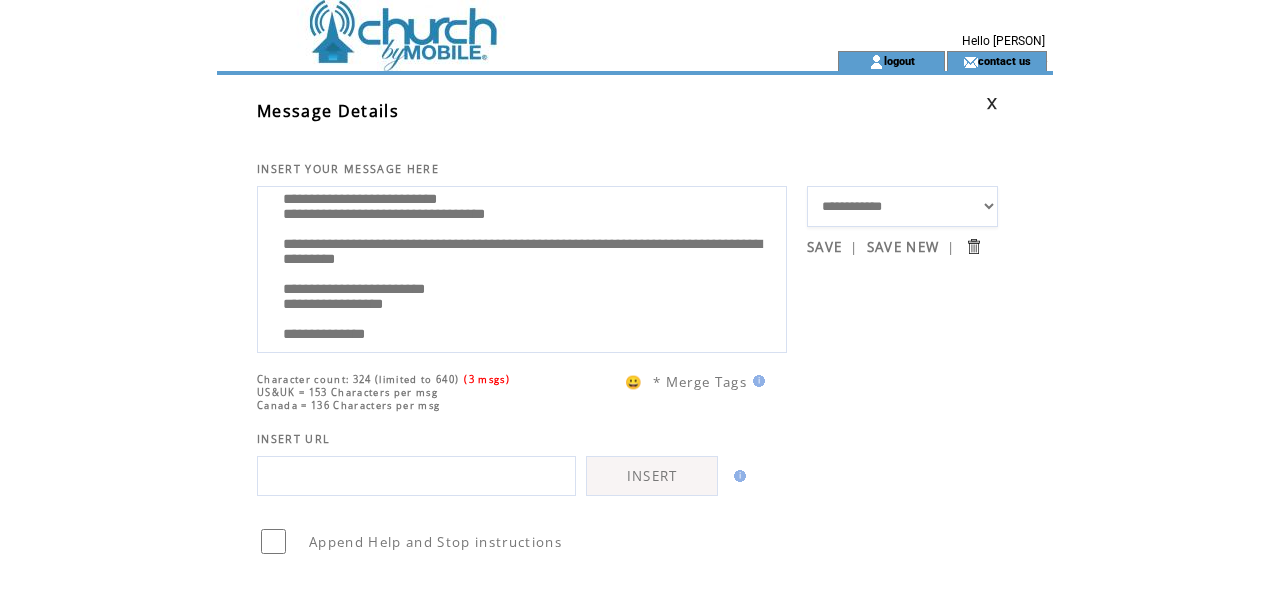 scroll, scrollTop: 0, scrollLeft: 0, axis: both 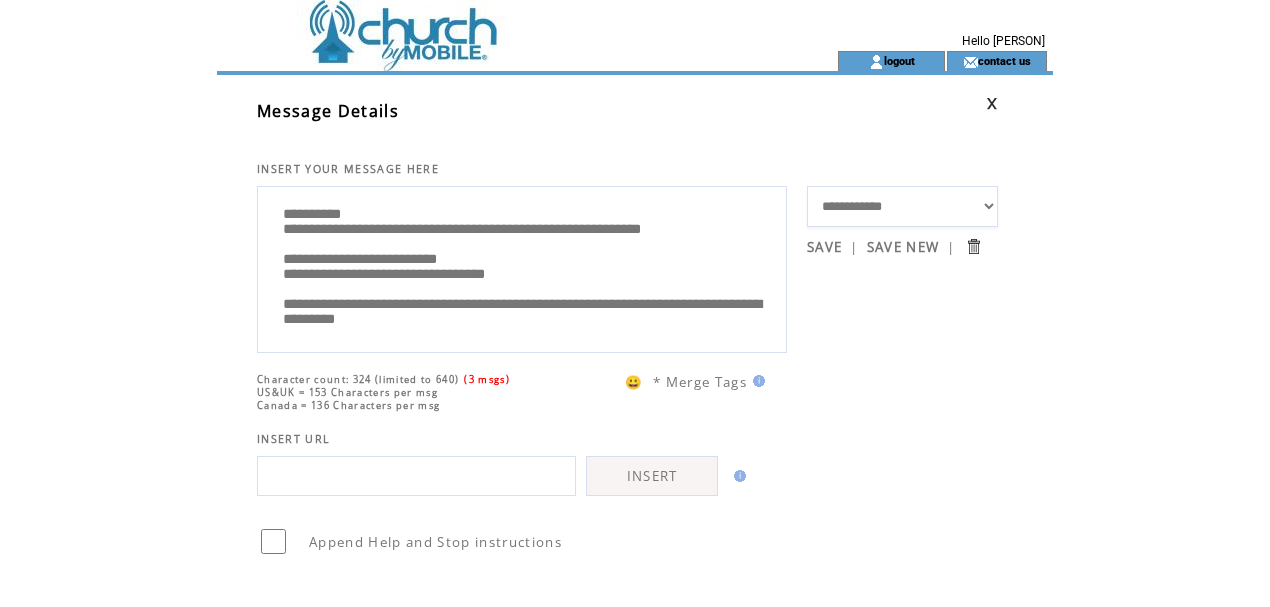 click on "**********" at bounding box center [522, 267] 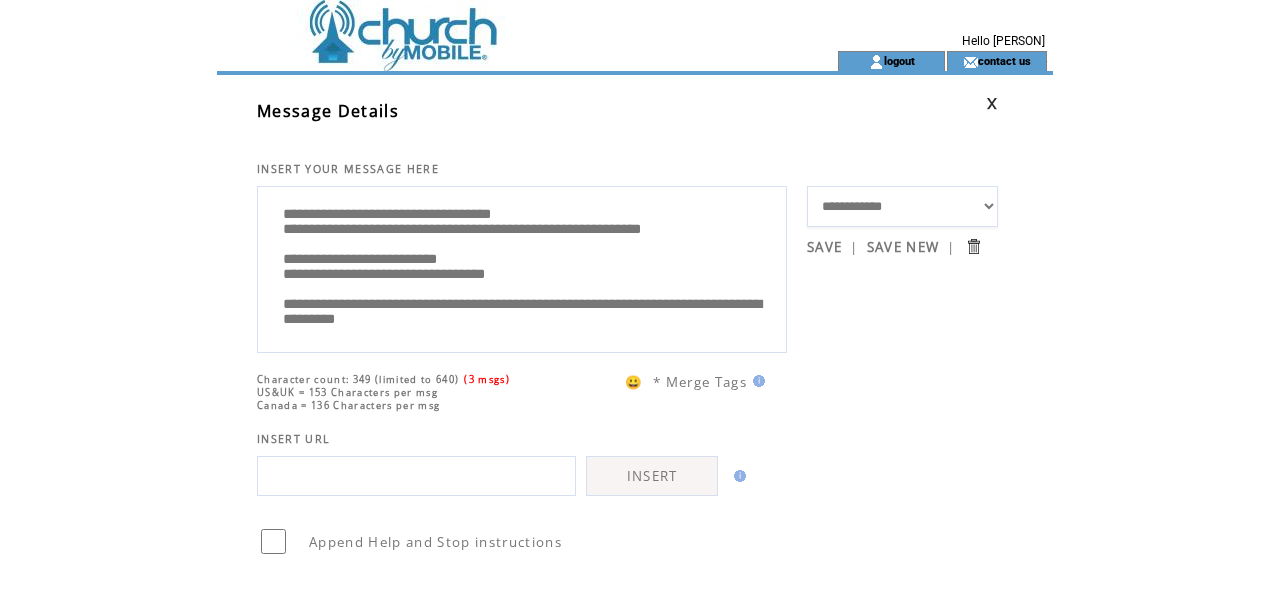 click on "**********" at bounding box center (522, 267) 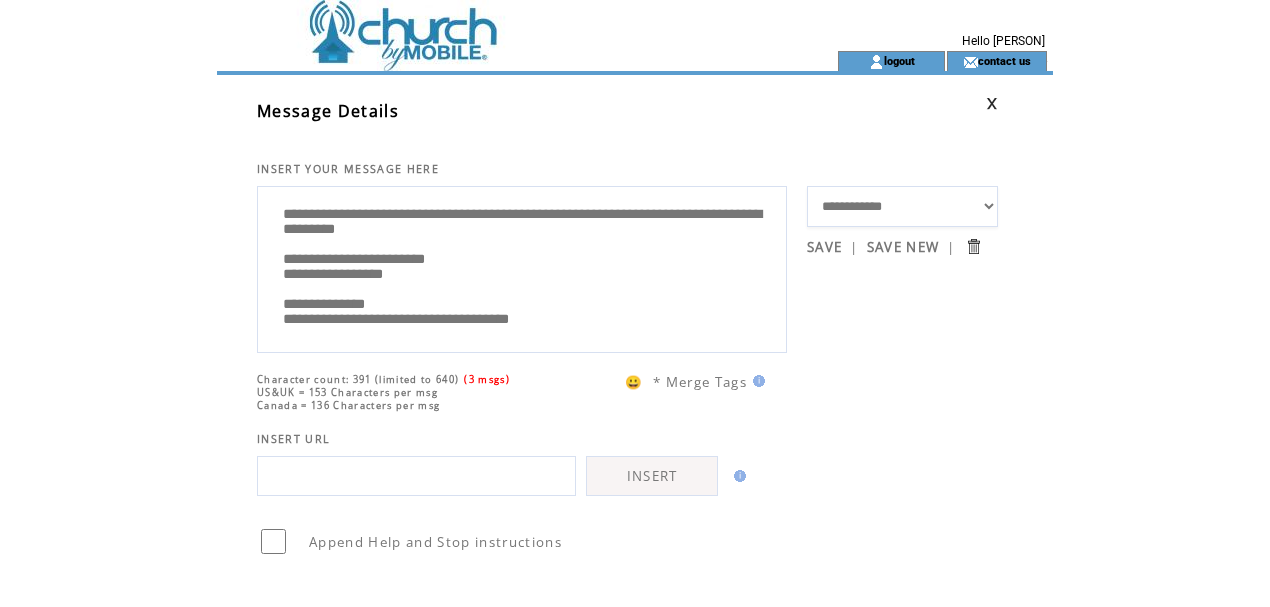 scroll, scrollTop: 66, scrollLeft: 0, axis: vertical 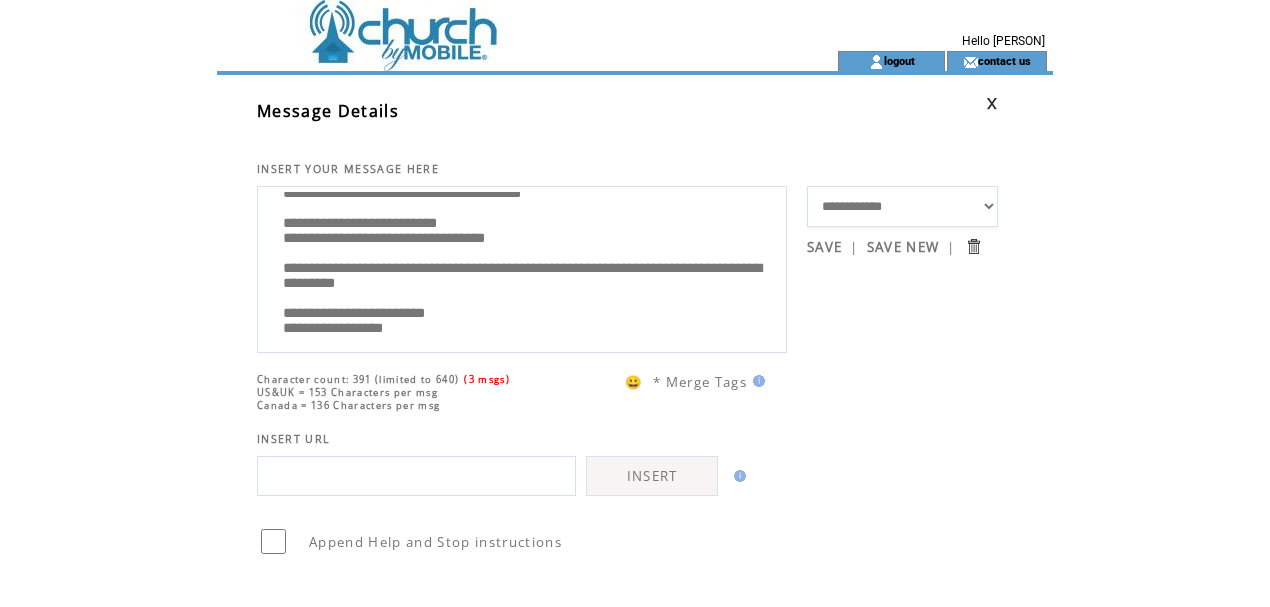 drag, startPoint x: 499, startPoint y: 290, endPoint x: 381, endPoint y: 294, distance: 118.06778 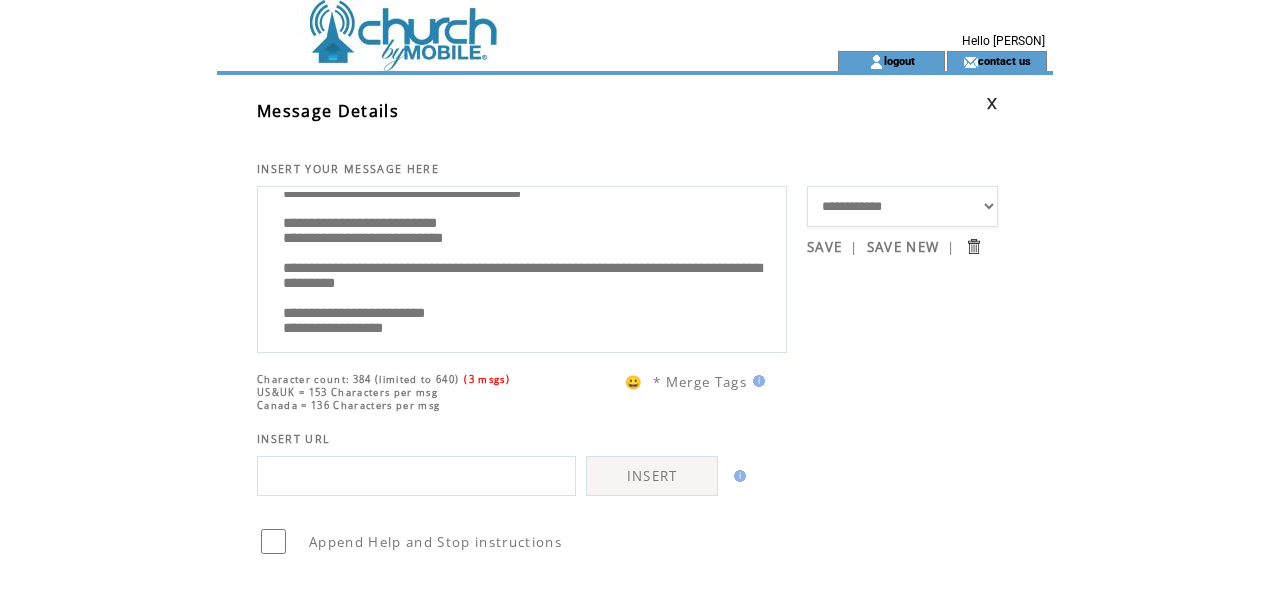 click on "**********" at bounding box center [522, 267] 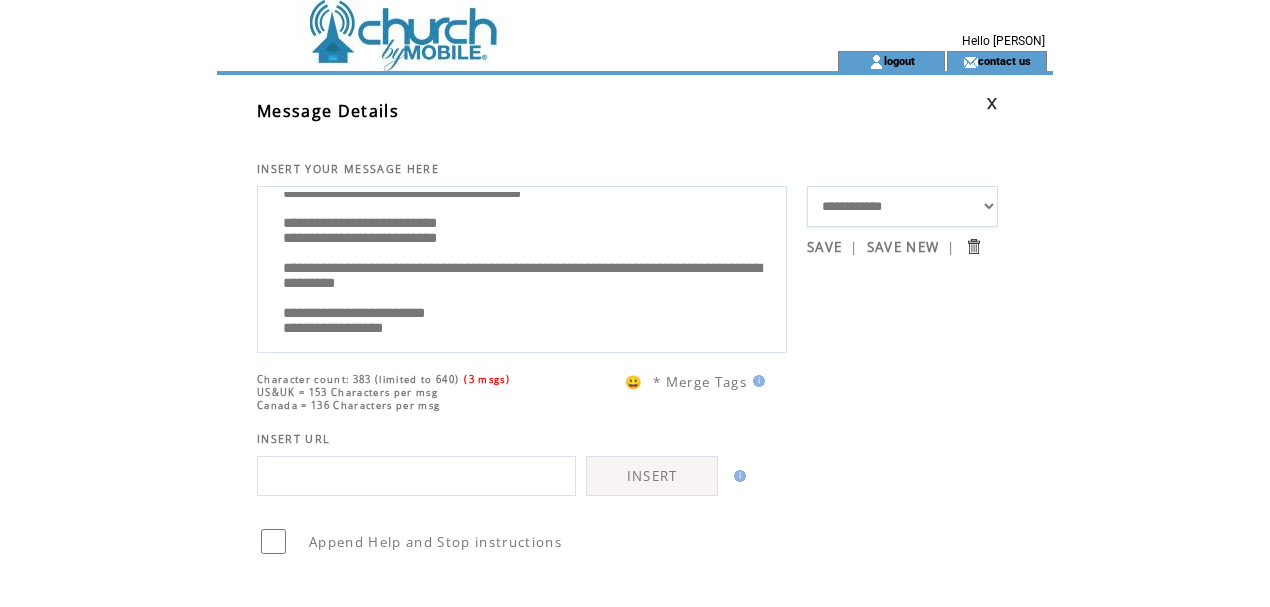 type on "**********" 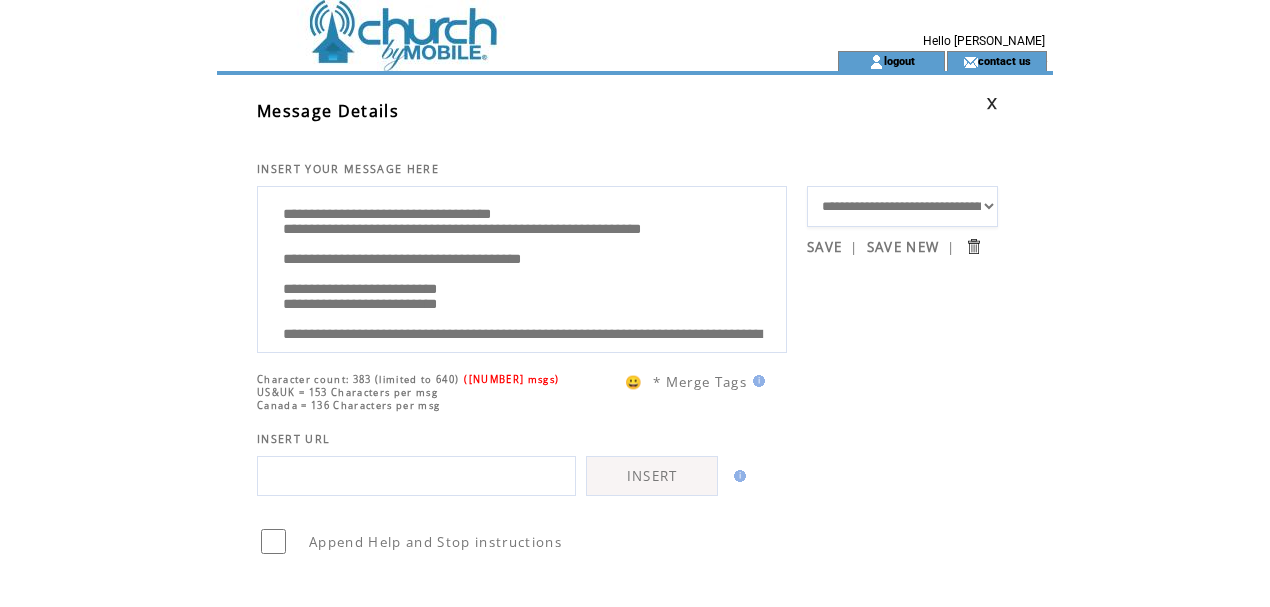 scroll, scrollTop: 0, scrollLeft: 0, axis: both 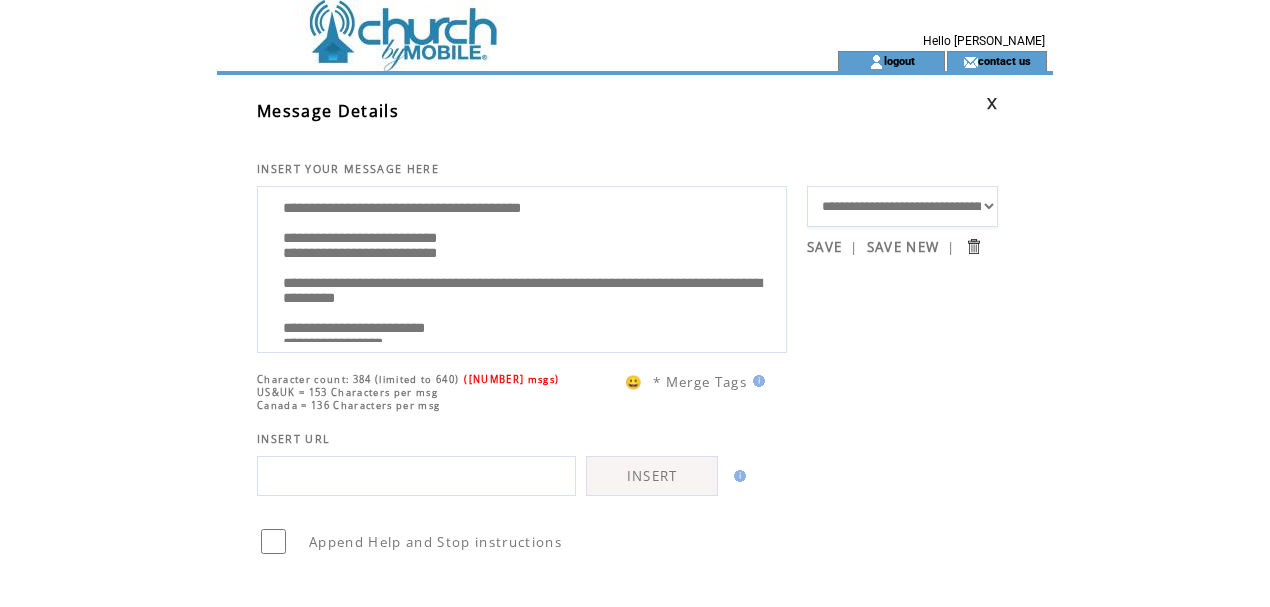click on "**********" at bounding box center [522, 267] 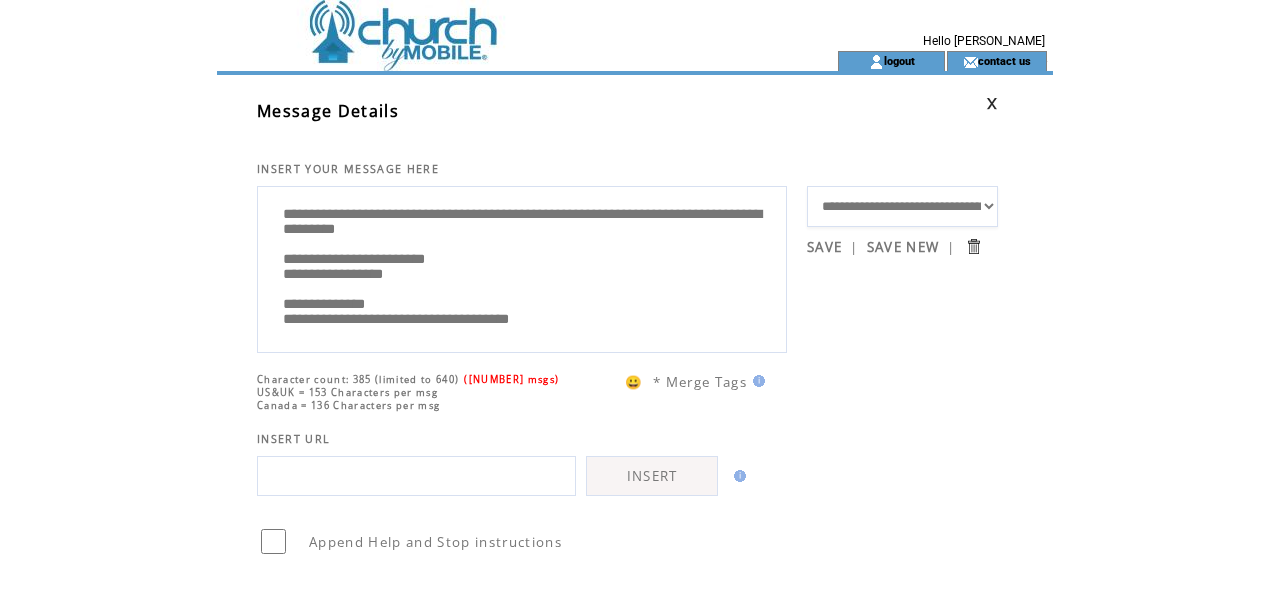 scroll, scrollTop: 260, scrollLeft: 0, axis: vertical 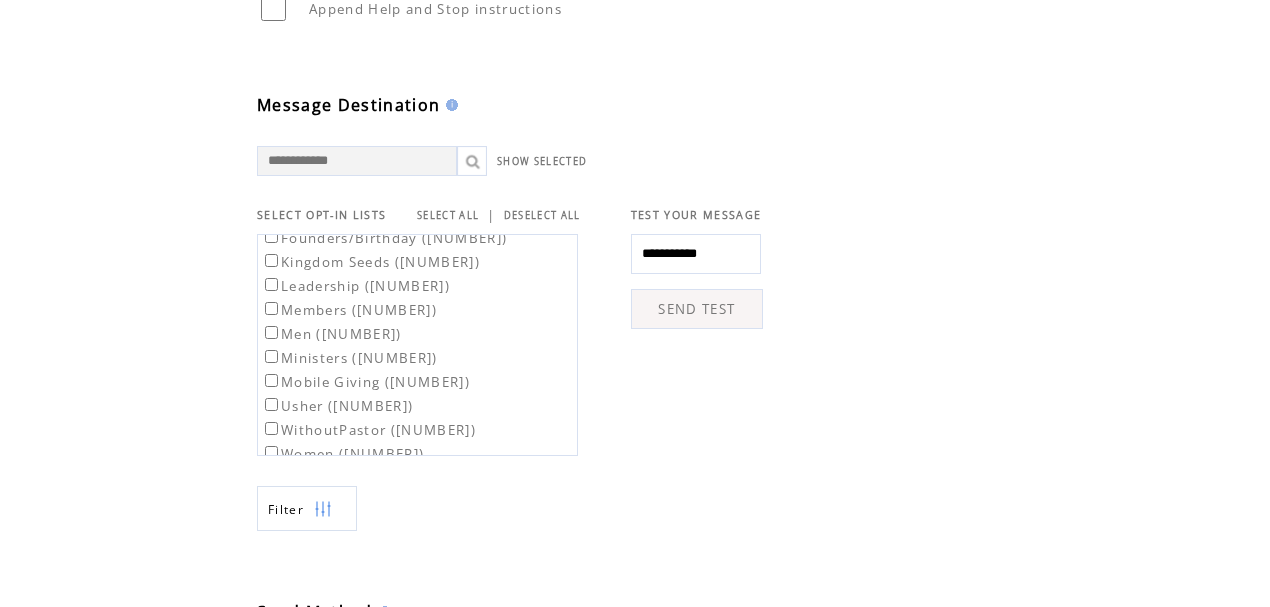type on "**********" 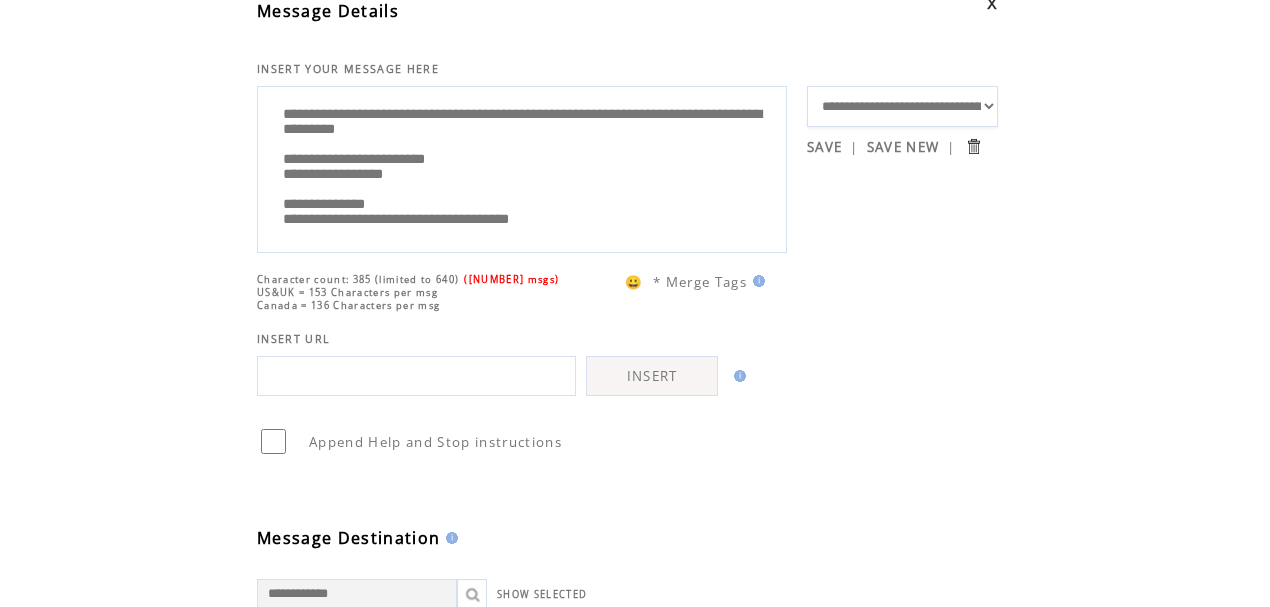 scroll, scrollTop: 34, scrollLeft: 0, axis: vertical 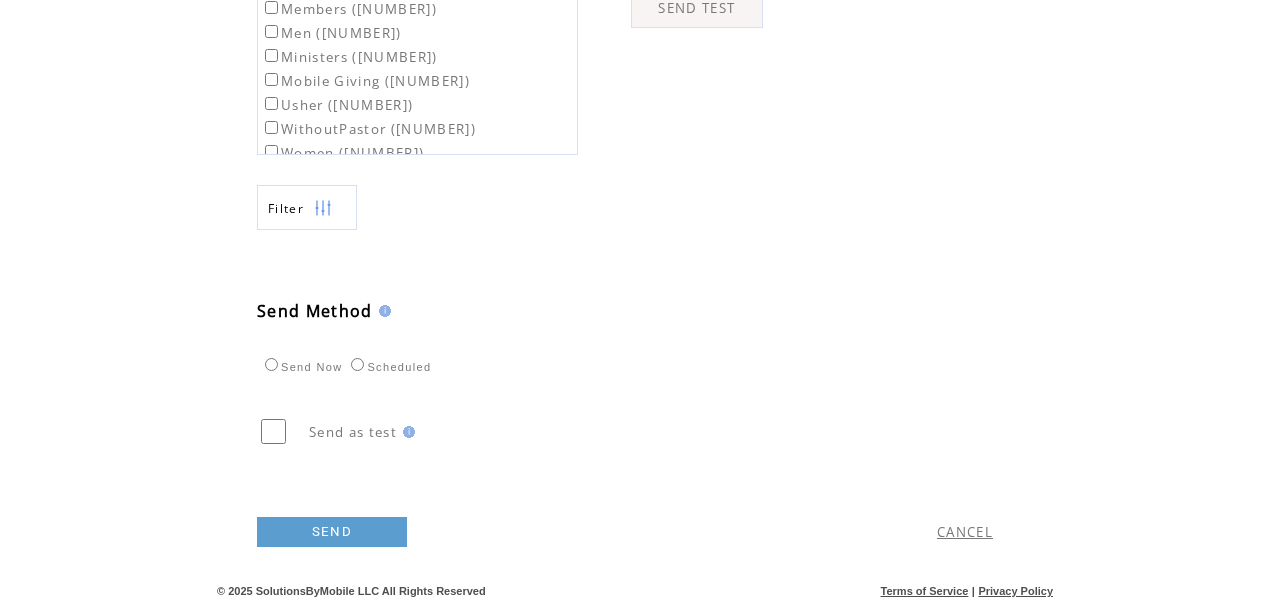 click on "SEND" at bounding box center (332, 532) 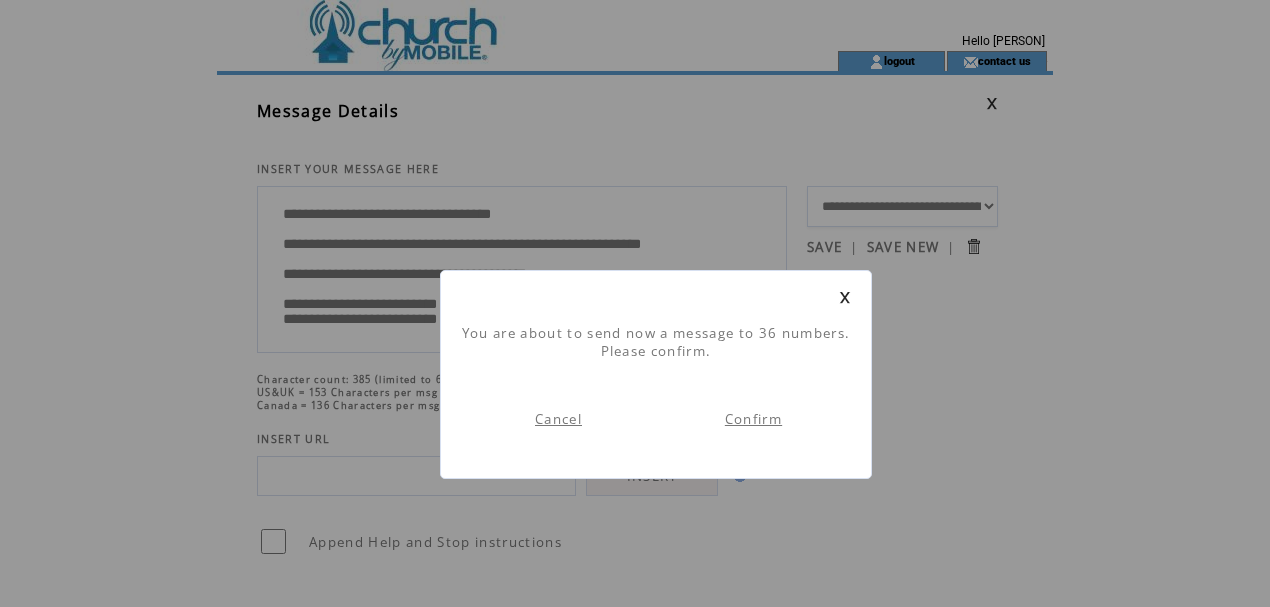 scroll, scrollTop: 1, scrollLeft: 0, axis: vertical 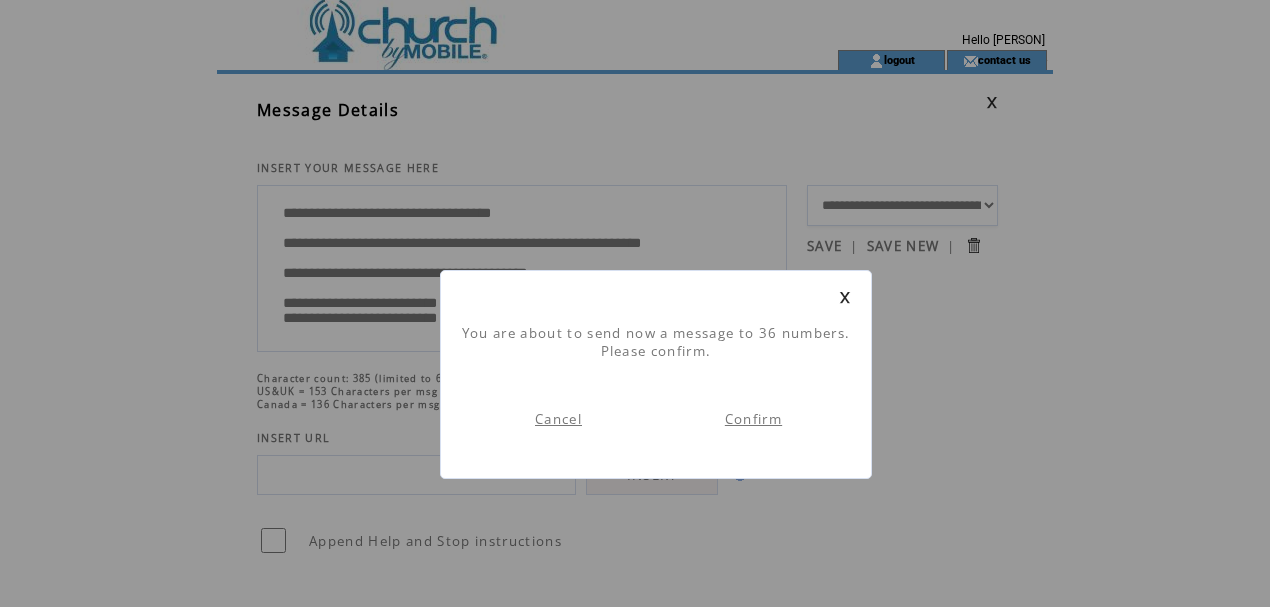 click on "Confirm" at bounding box center (753, 419) 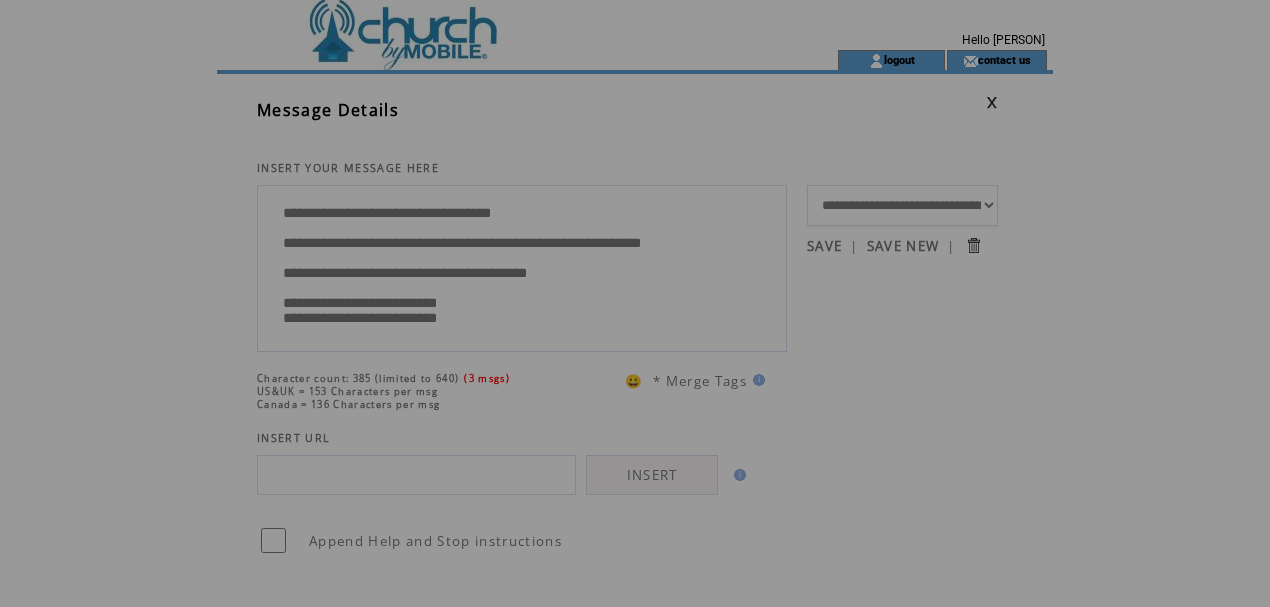scroll, scrollTop: 0, scrollLeft: 0, axis: both 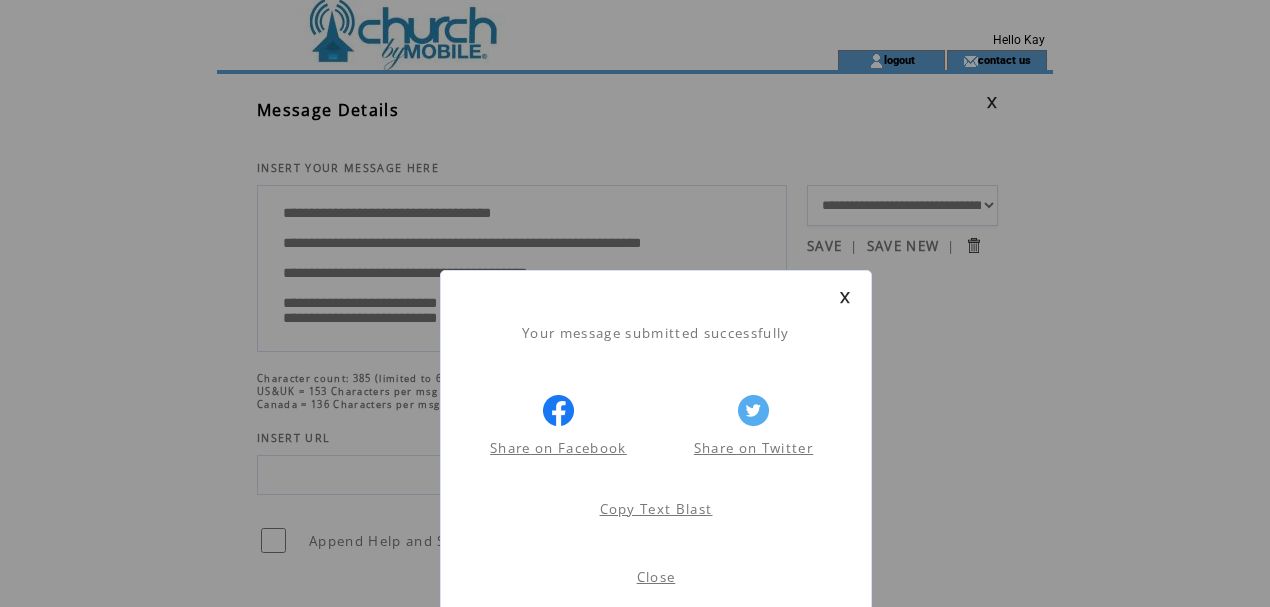click on "Close" at bounding box center [656, 577] 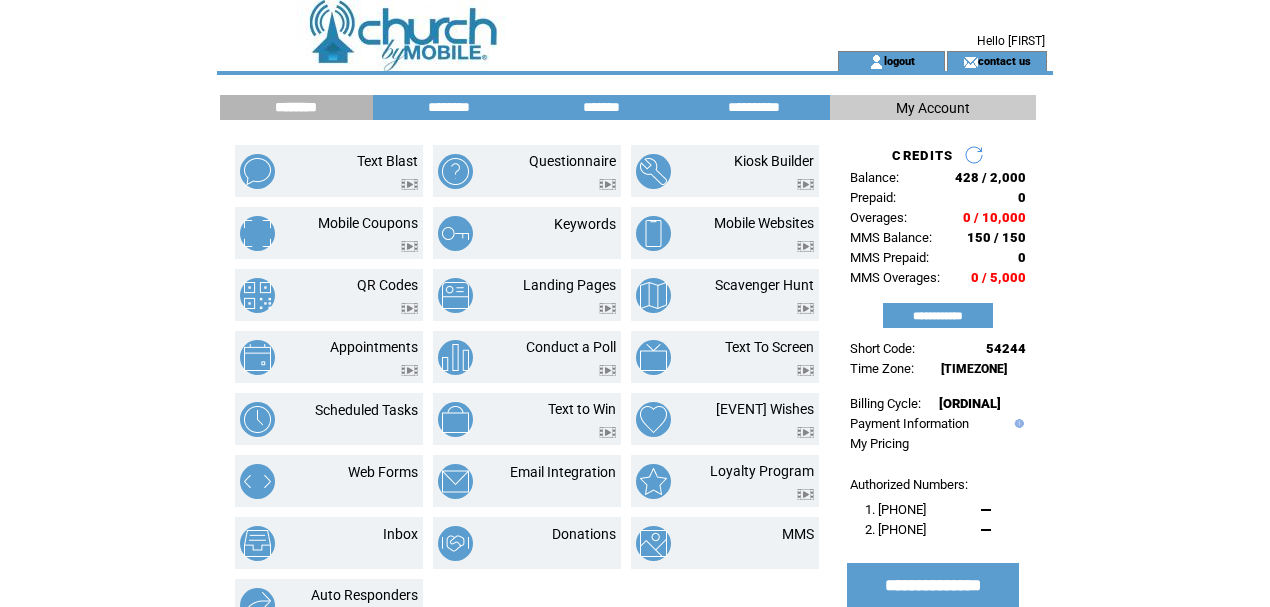 scroll, scrollTop: 0, scrollLeft: 0, axis: both 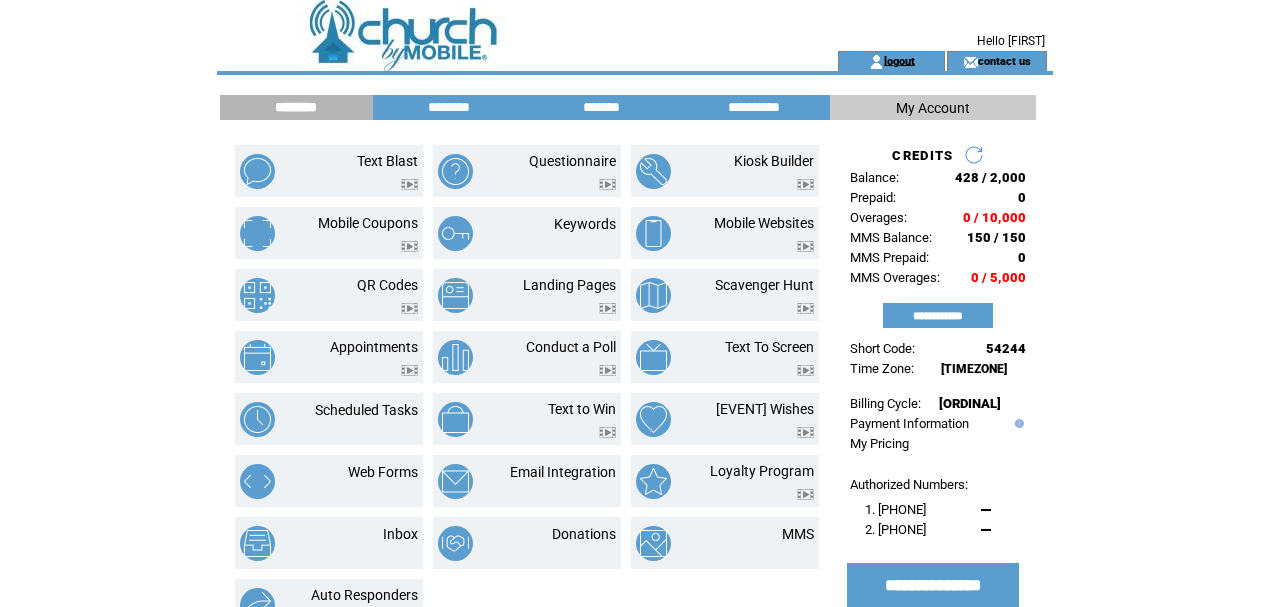 click on "logout" at bounding box center (899, 60) 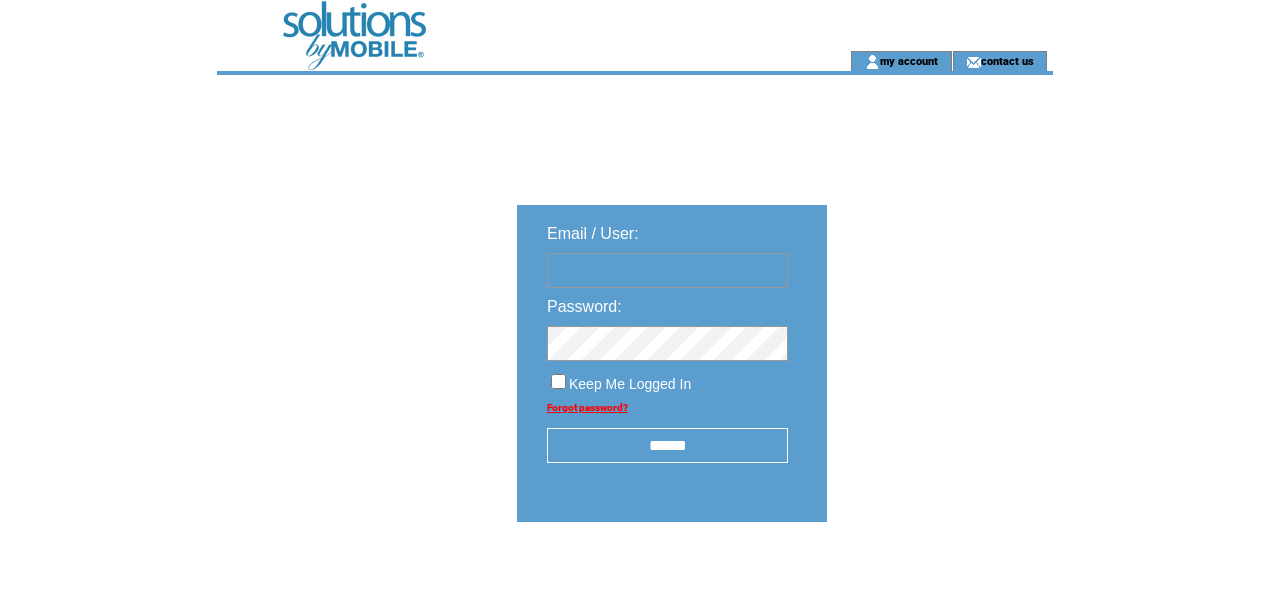 scroll, scrollTop: 0, scrollLeft: 0, axis: both 